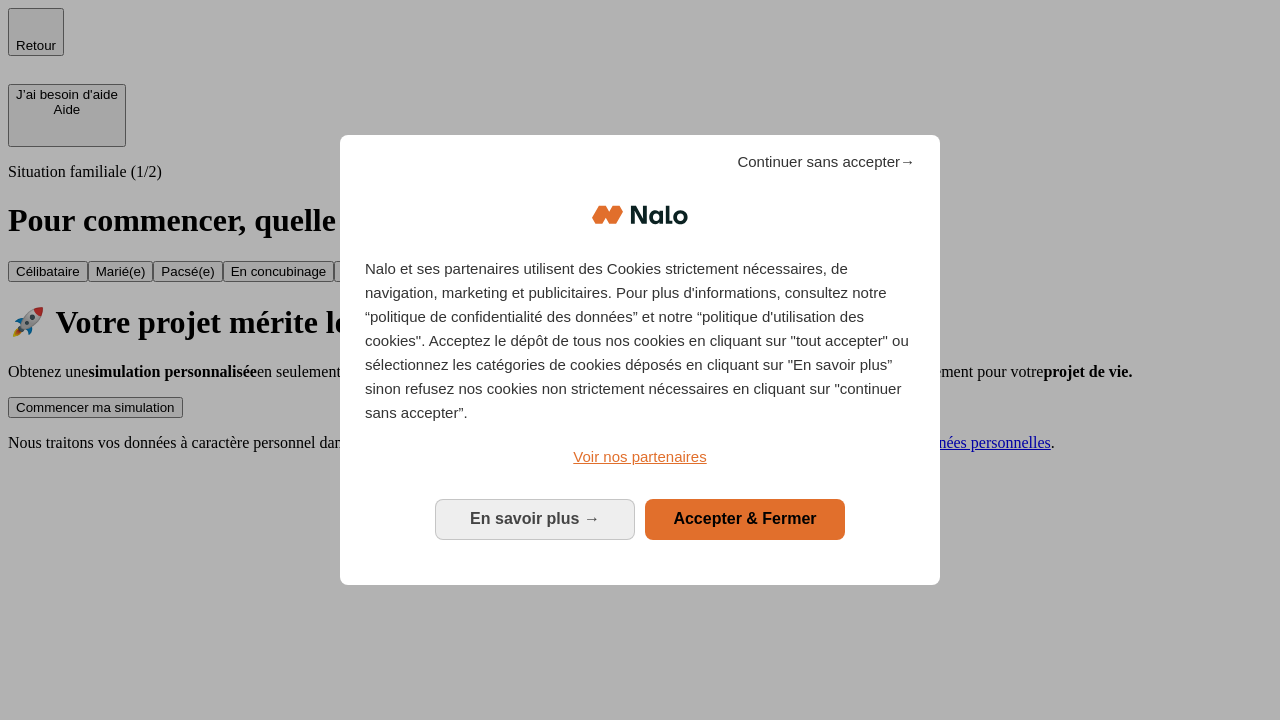 scroll, scrollTop: 0, scrollLeft: 0, axis: both 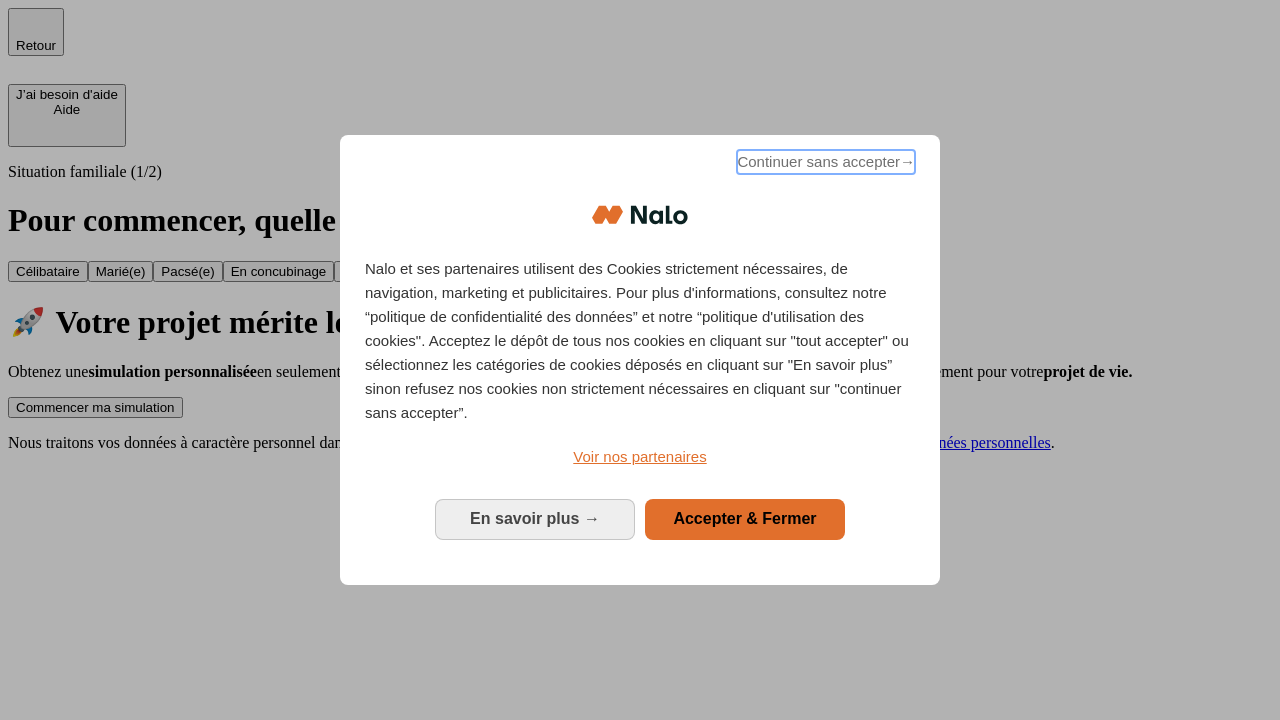 click on "Continuer sans accepter  →" at bounding box center (826, 162) 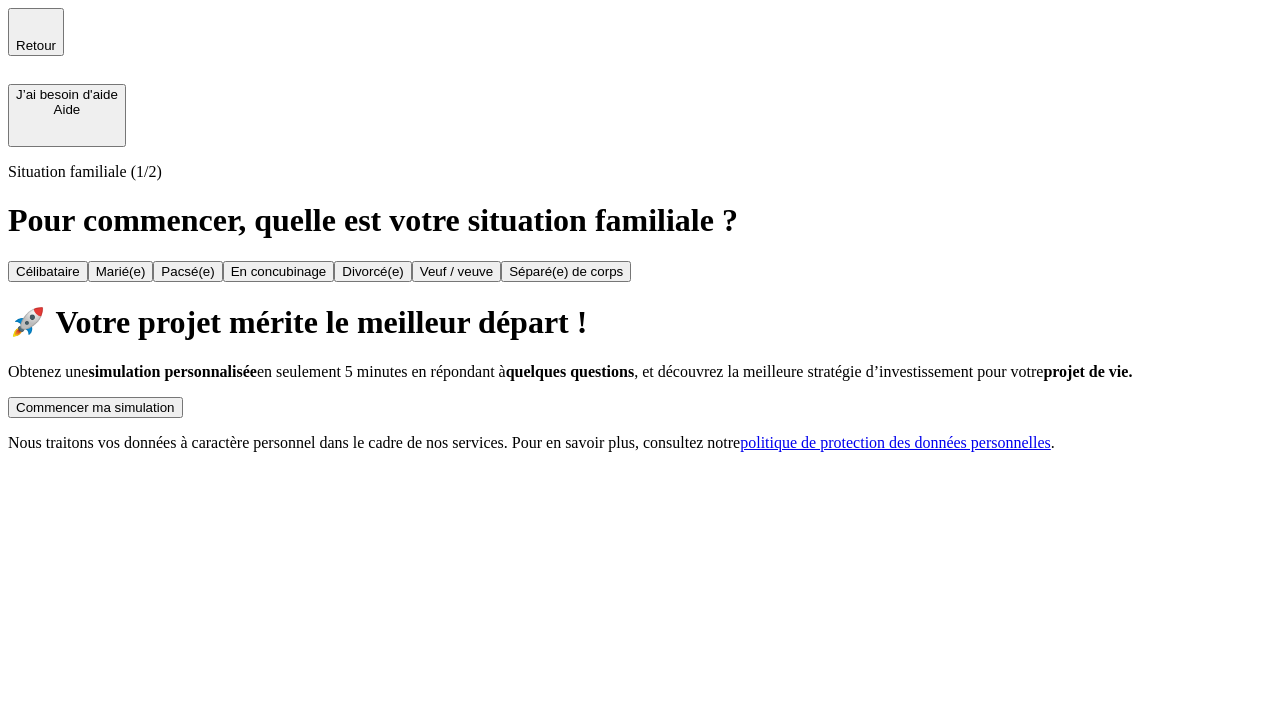 click on "Commencer ma simulation" at bounding box center (95, 407) 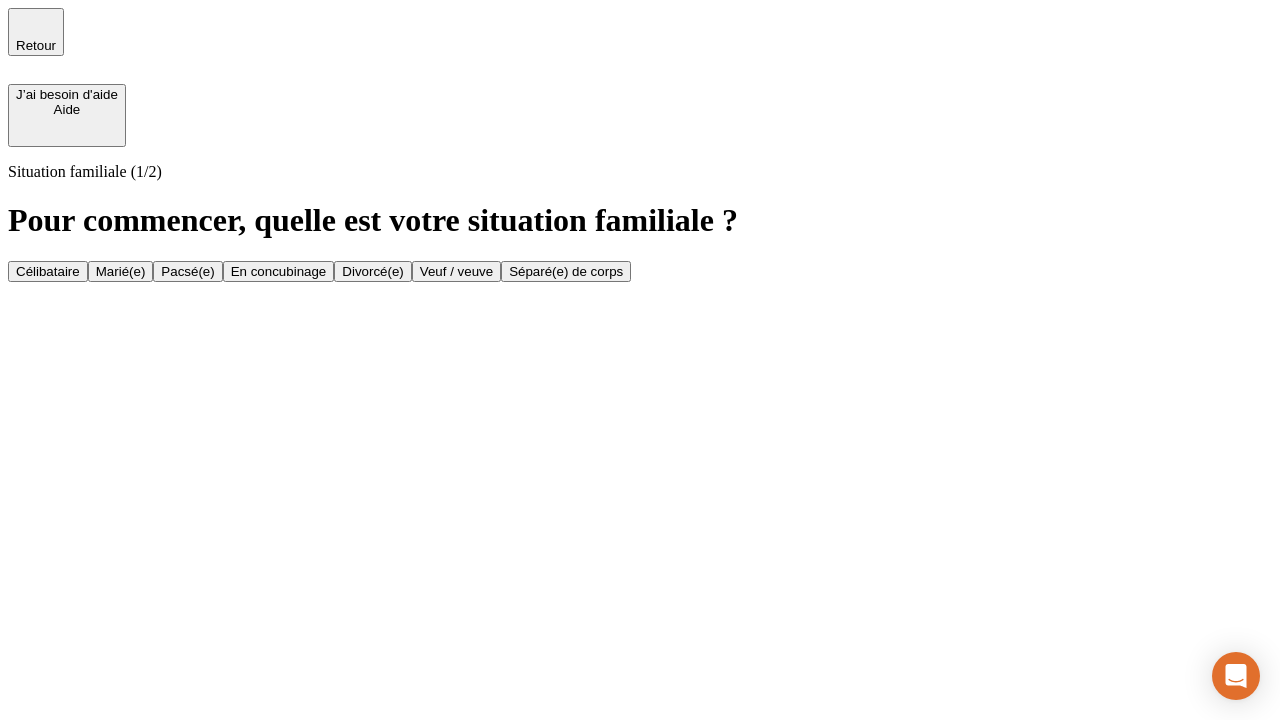 click on "Célibataire" at bounding box center [48, 271] 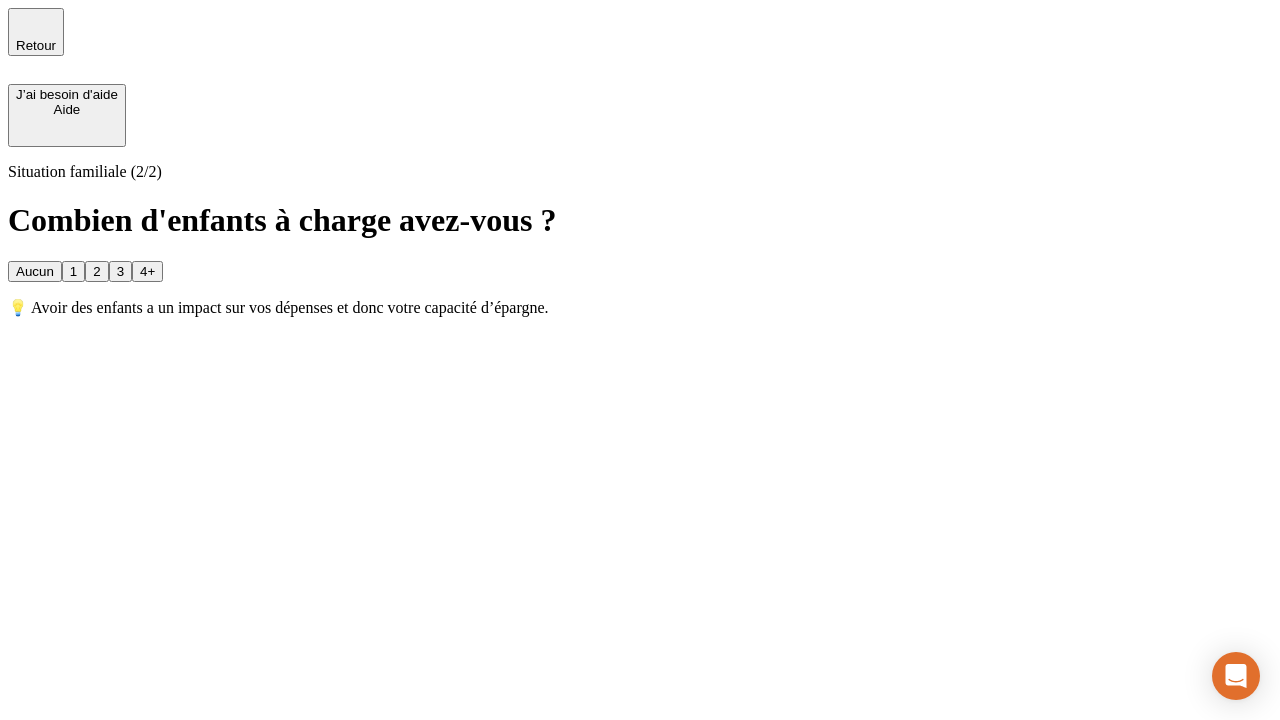 click on "Aucun" at bounding box center (35, 271) 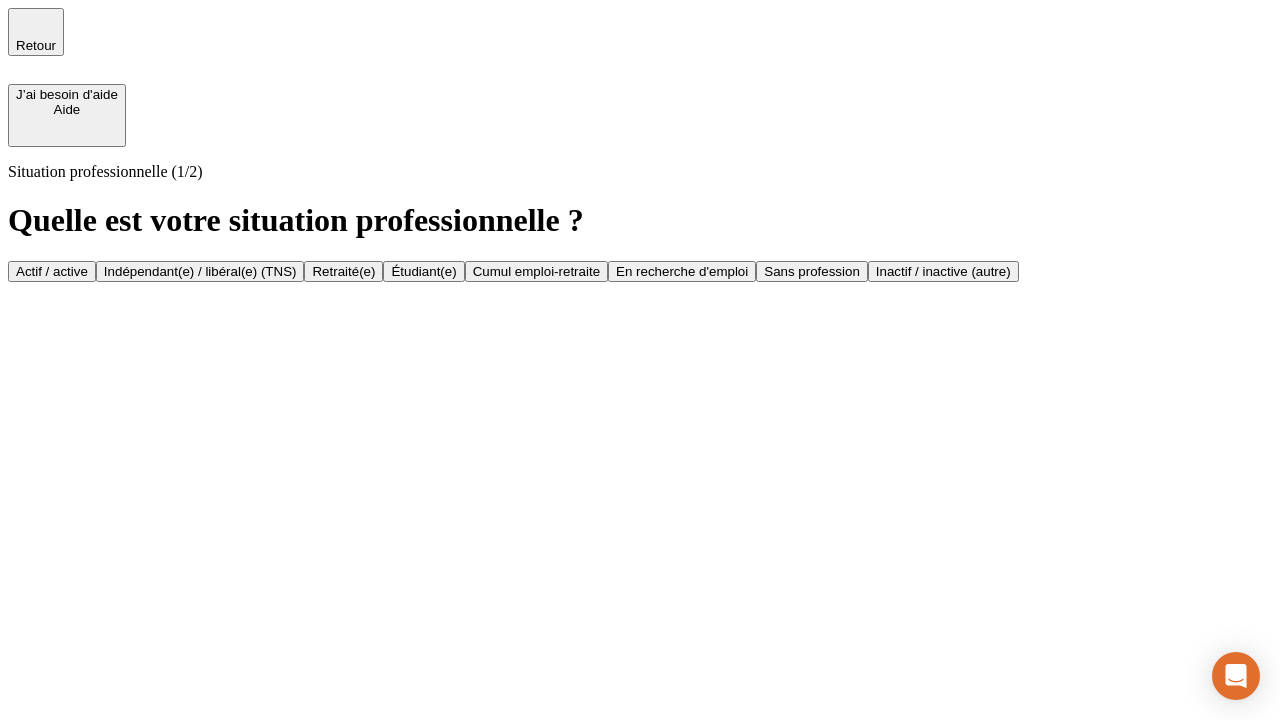 click on "Actif / active" at bounding box center (52, 271) 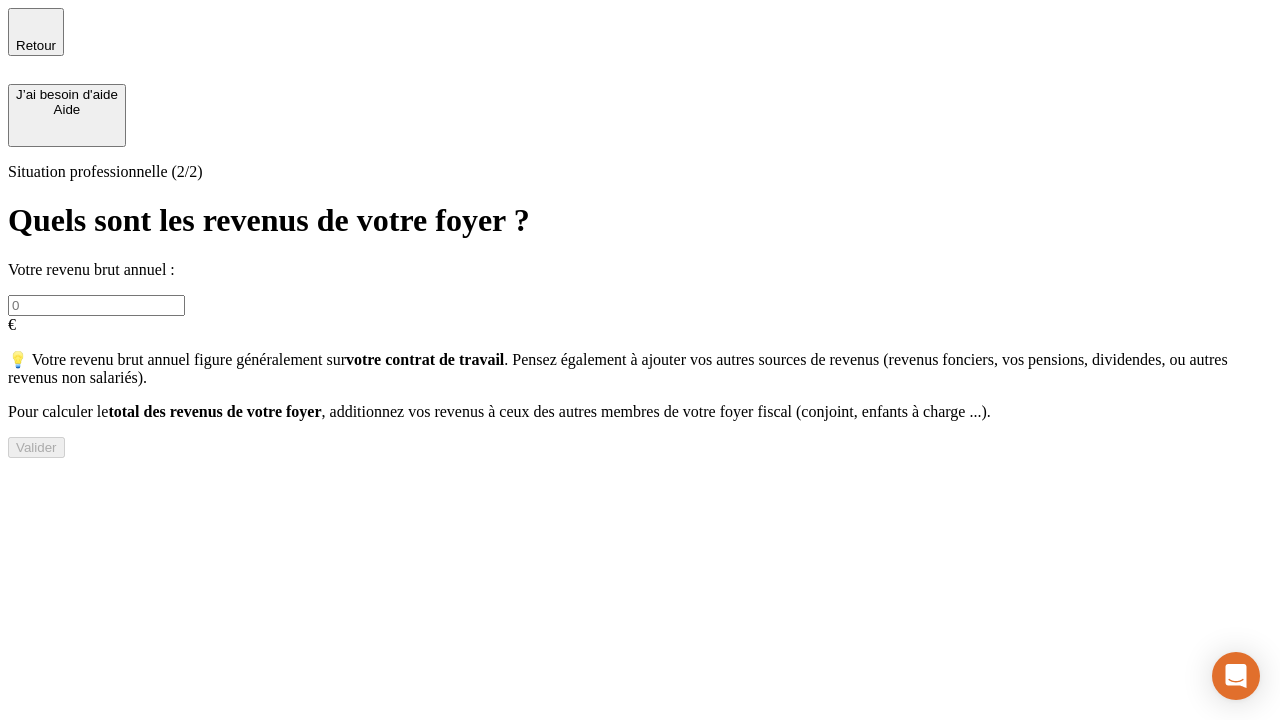 click at bounding box center (96, 305) 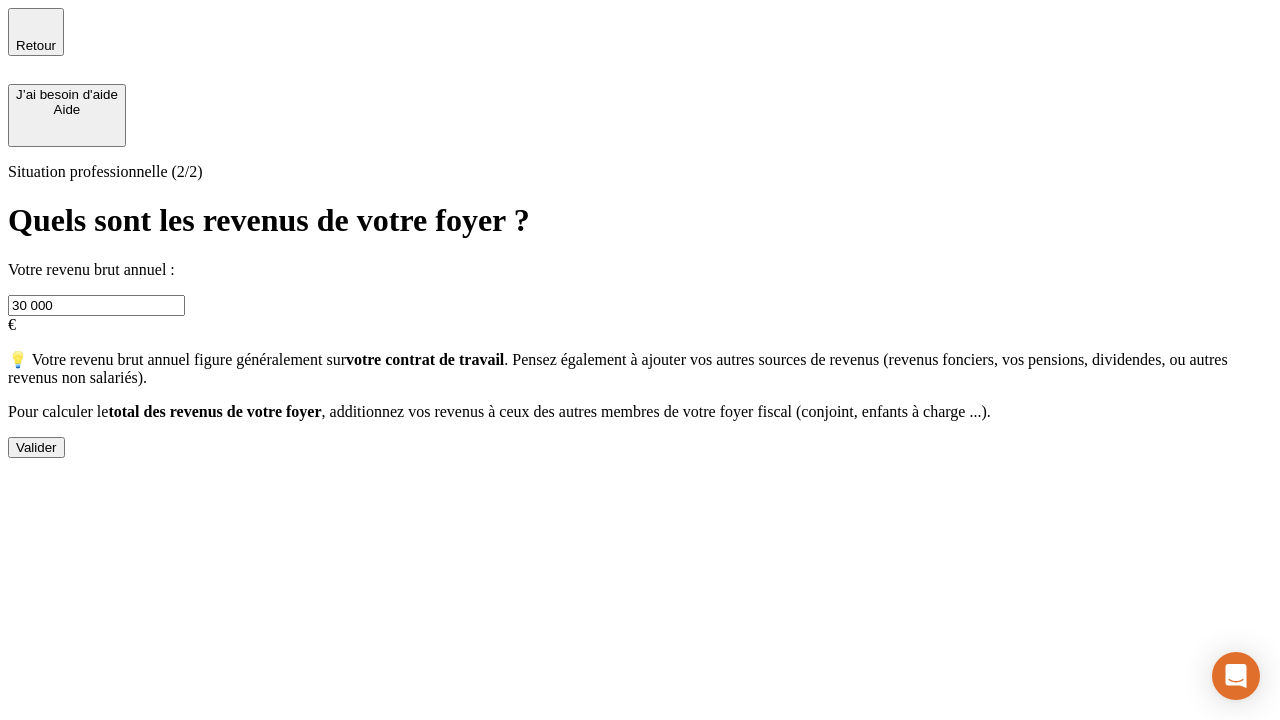 type on "30 000" 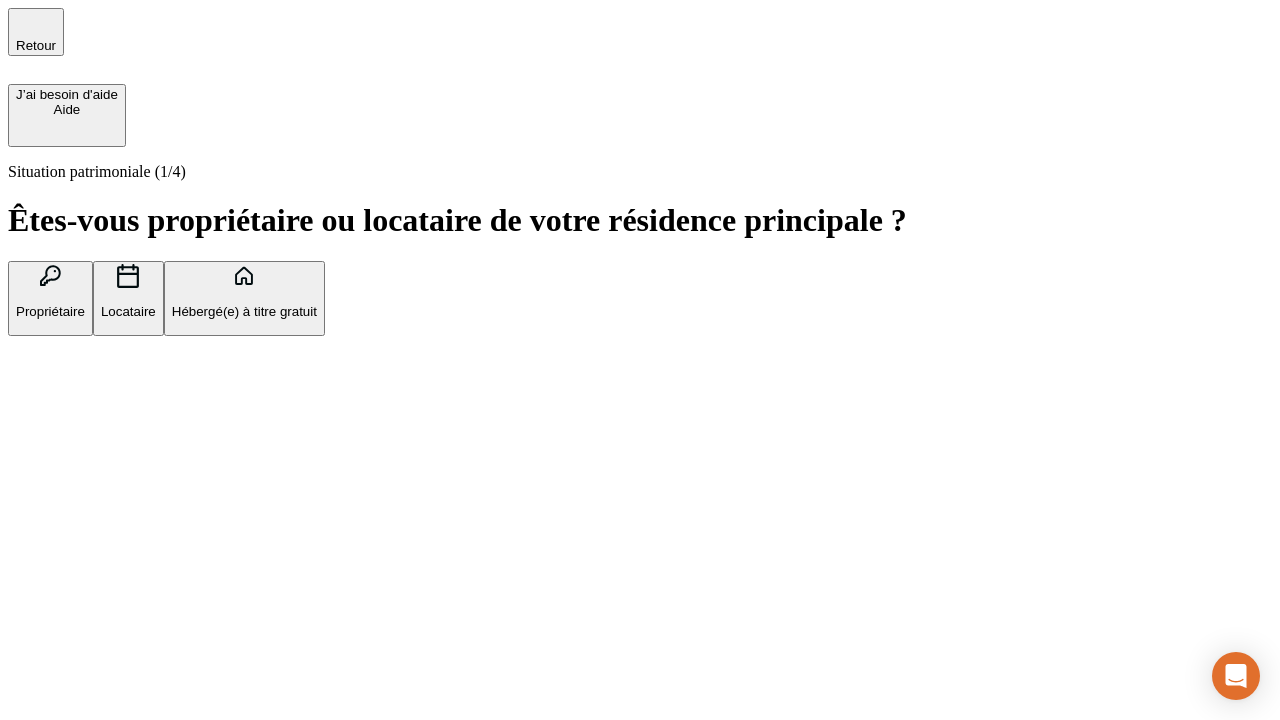 click on "Hébergé(e) à titre gratuit" at bounding box center [244, 311] 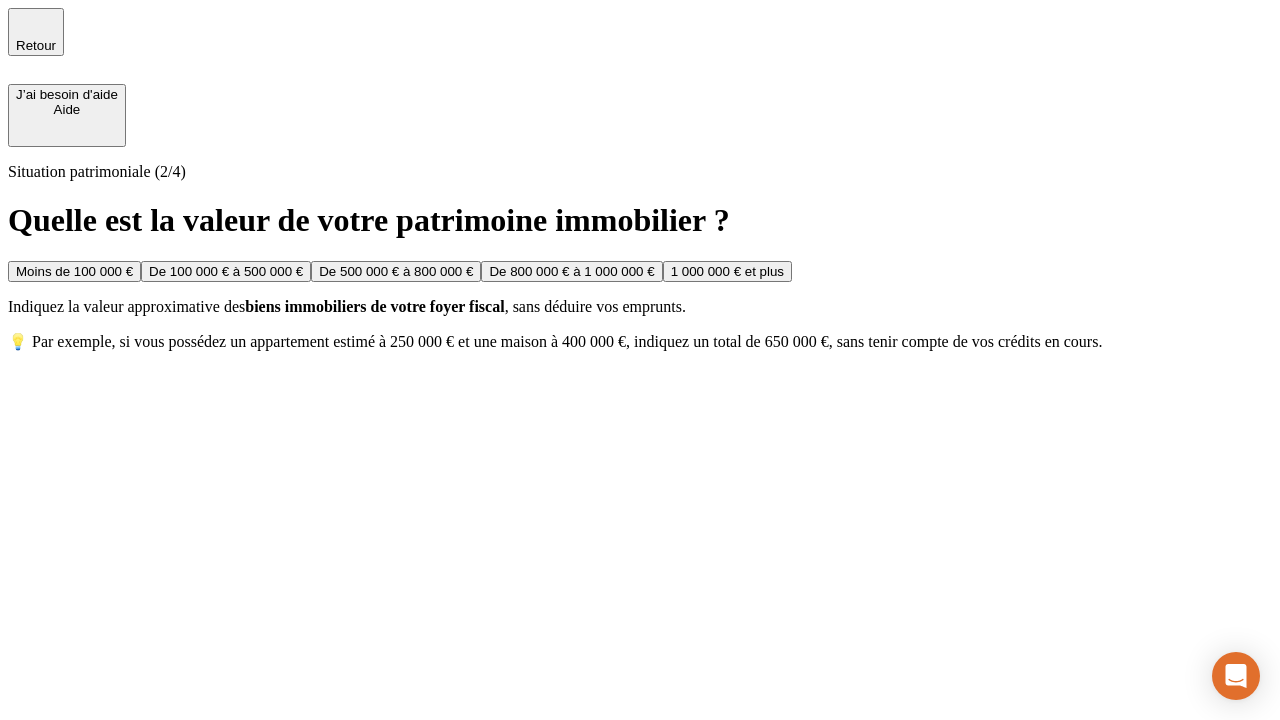 click on "Moins de 100 000 €" at bounding box center [74, 271] 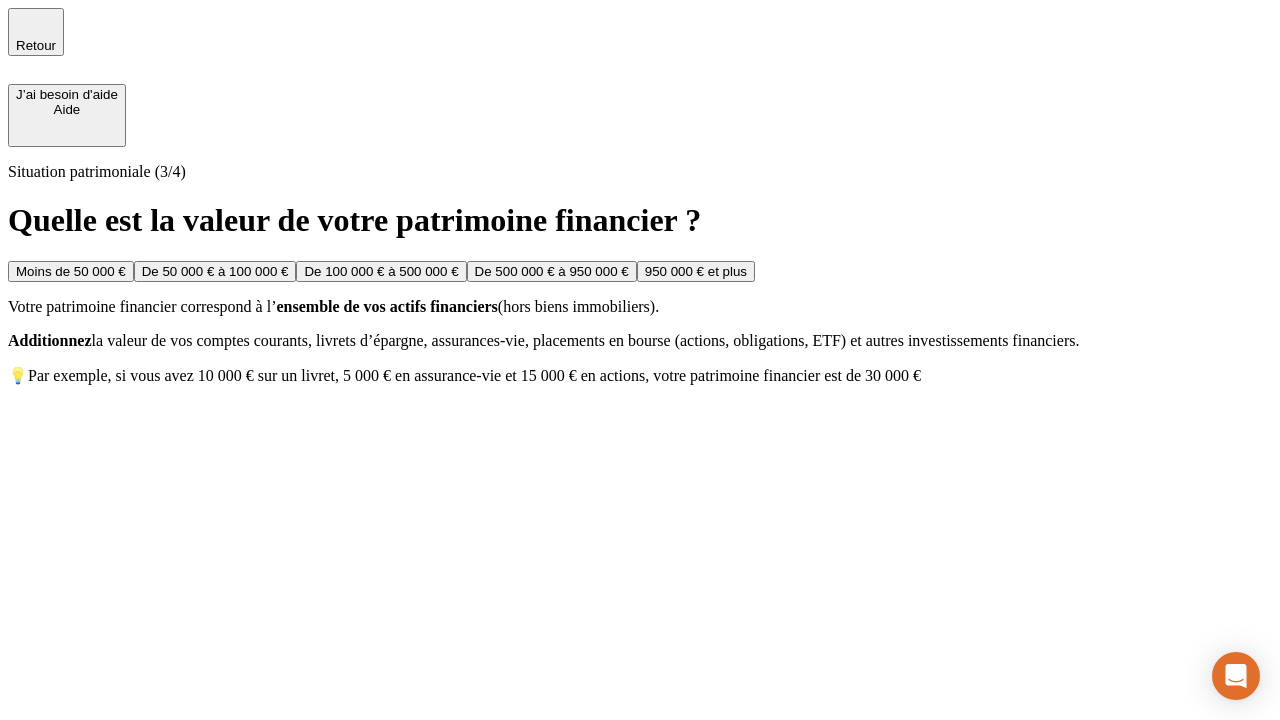click on "Moins de 50 000 €" at bounding box center [71, 271] 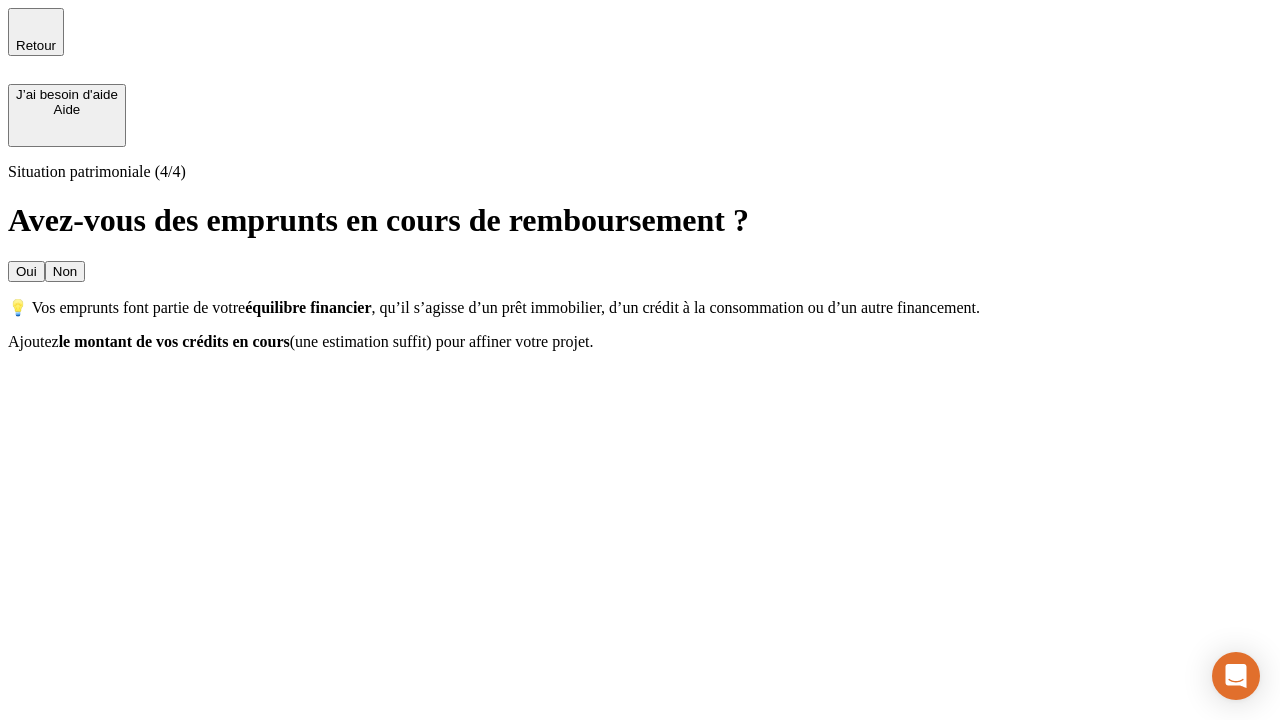 click on "Non" at bounding box center (65, 271) 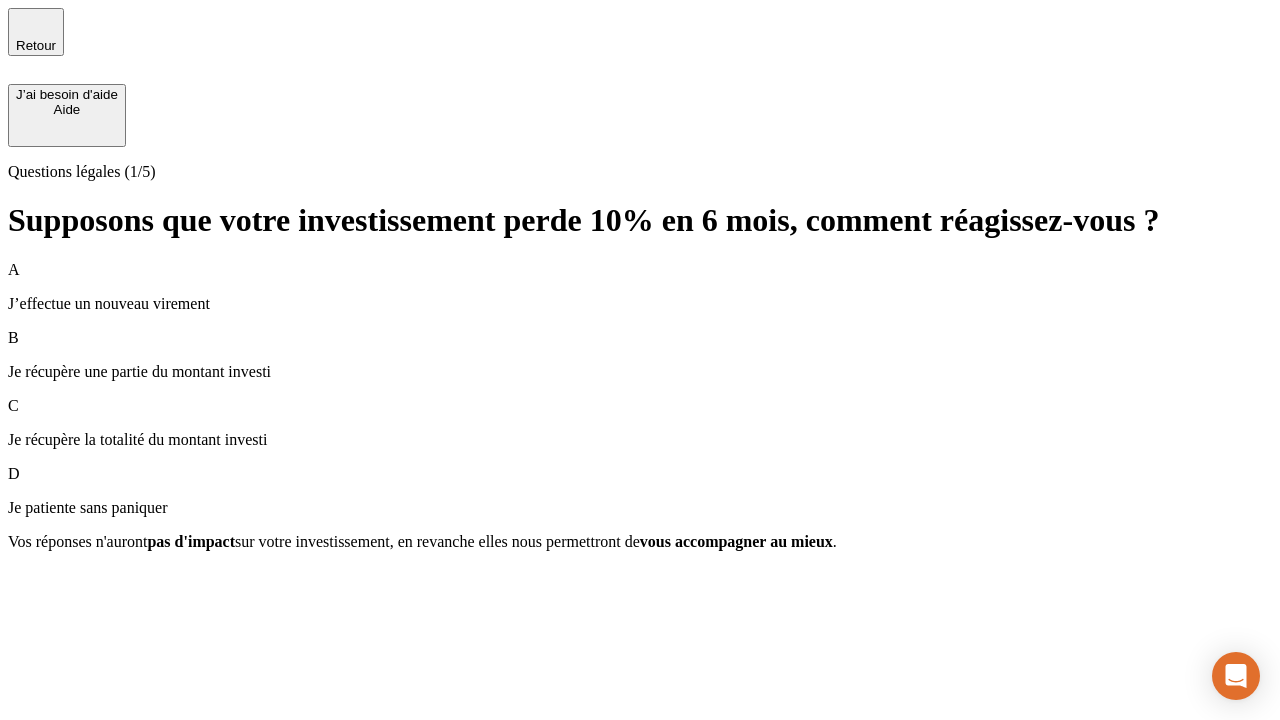 click on "A J’effectue un nouveau virement" at bounding box center [640, 287] 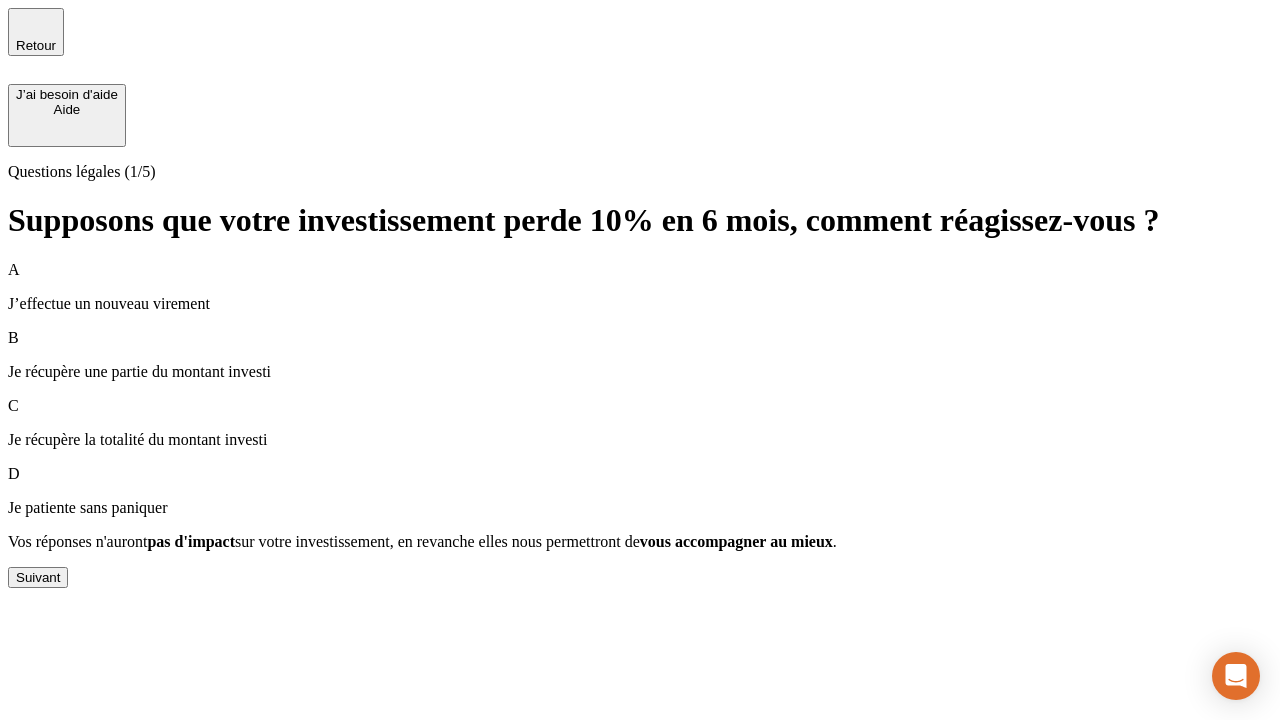 click on "Suivant" at bounding box center [38, 577] 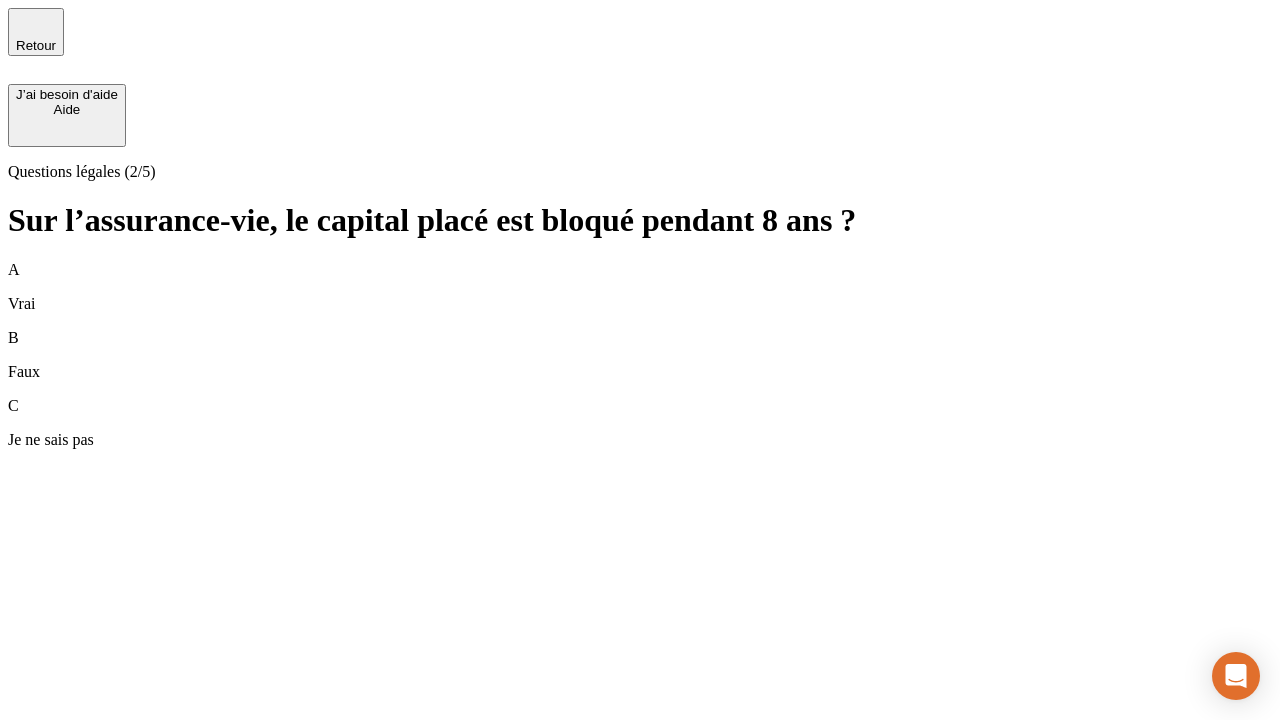 click on "B Faux" at bounding box center (640, 355) 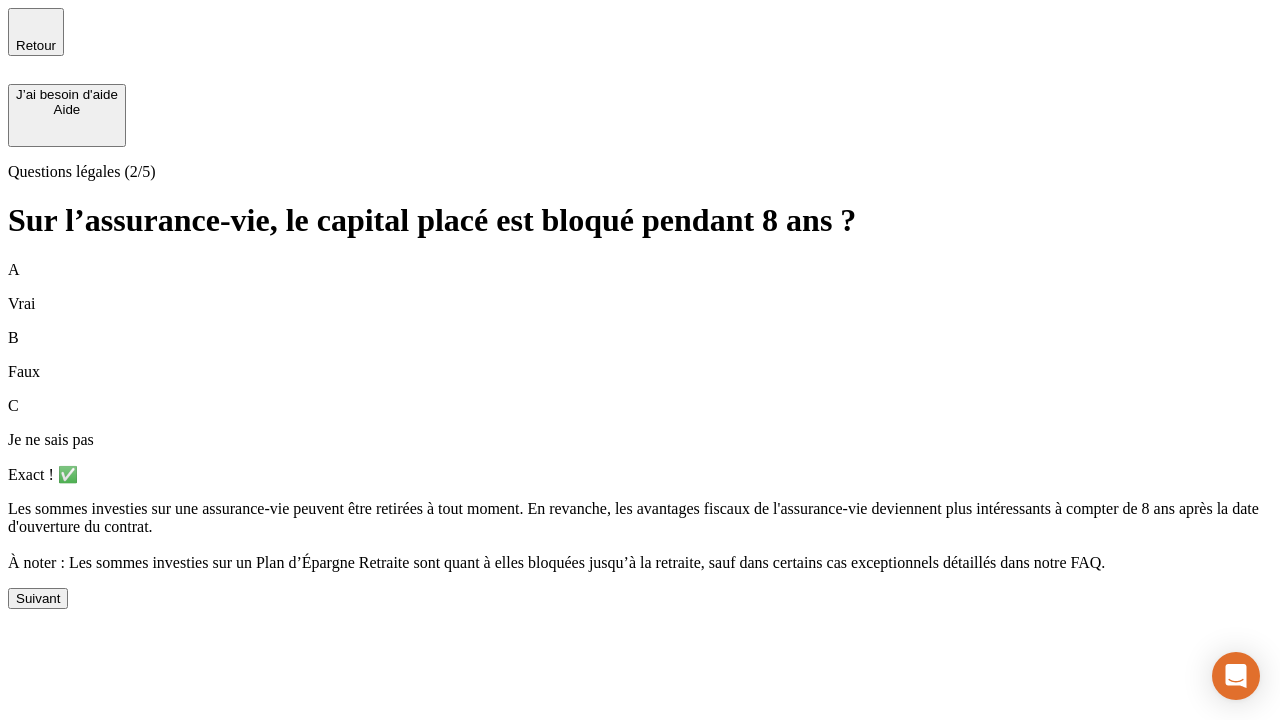 click on "Suivant" at bounding box center (38, 598) 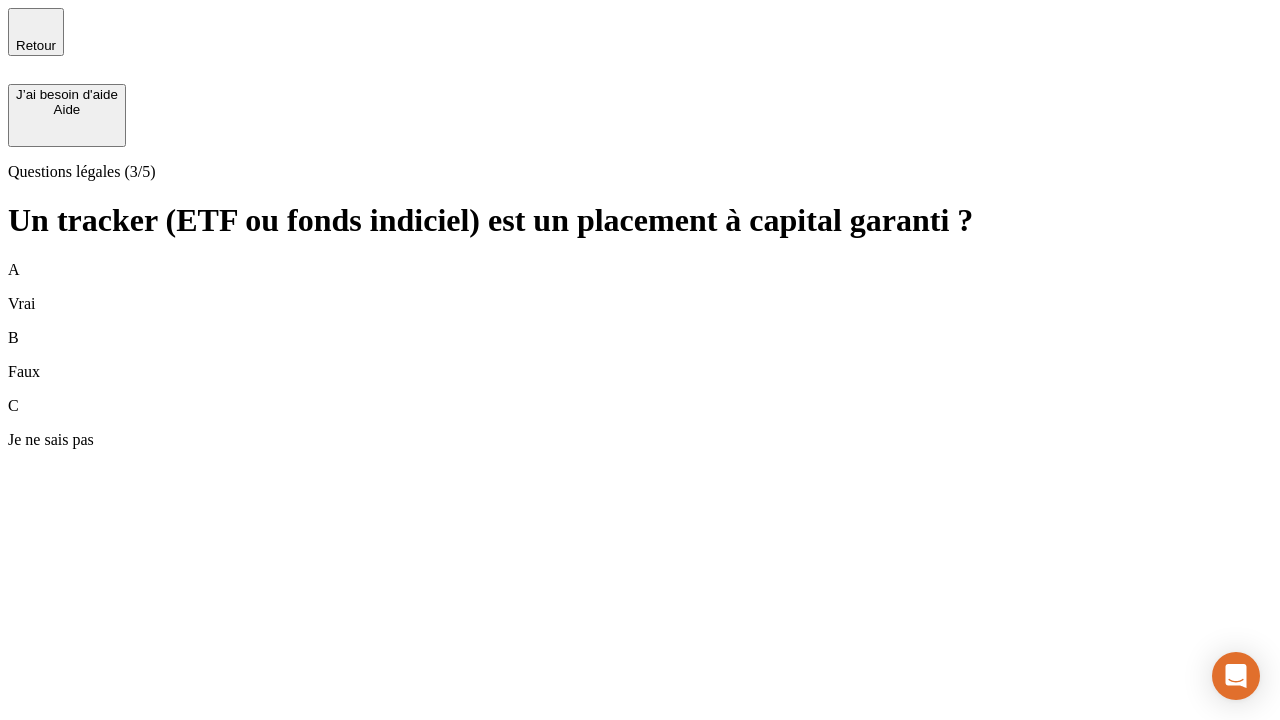 click on "B Faux" at bounding box center [640, 355] 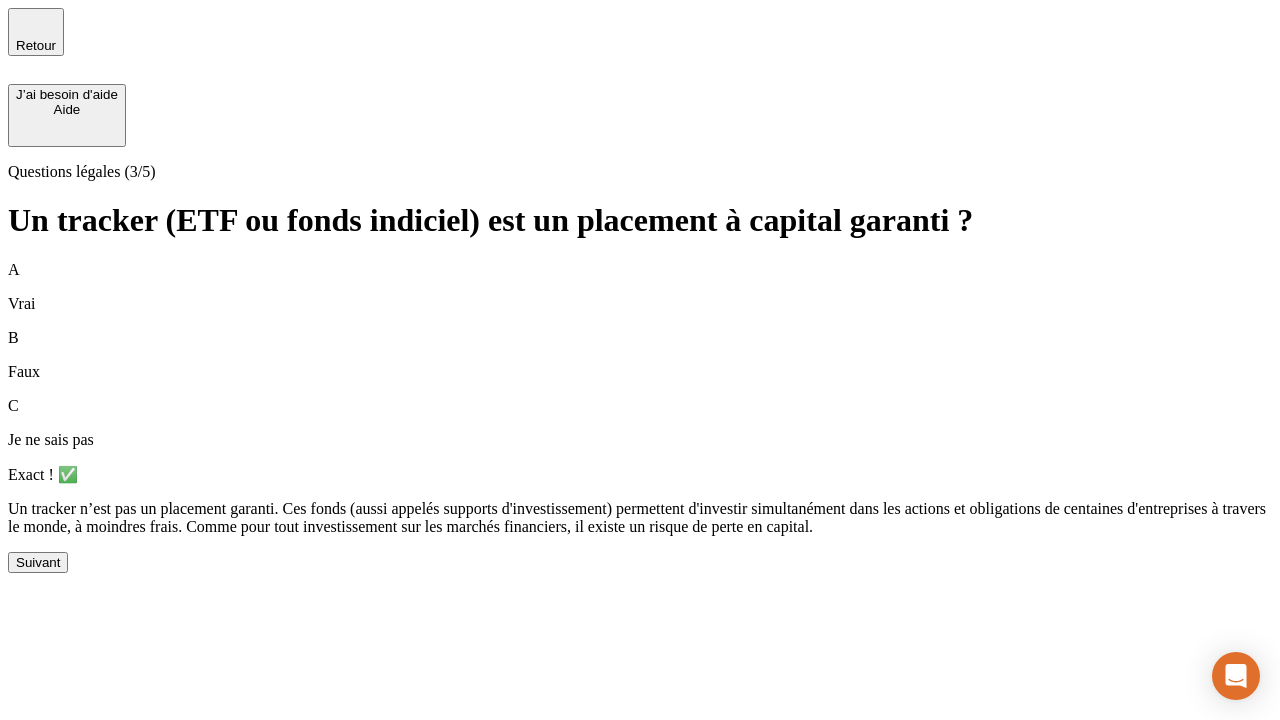 click on "Suivant" at bounding box center [38, 562] 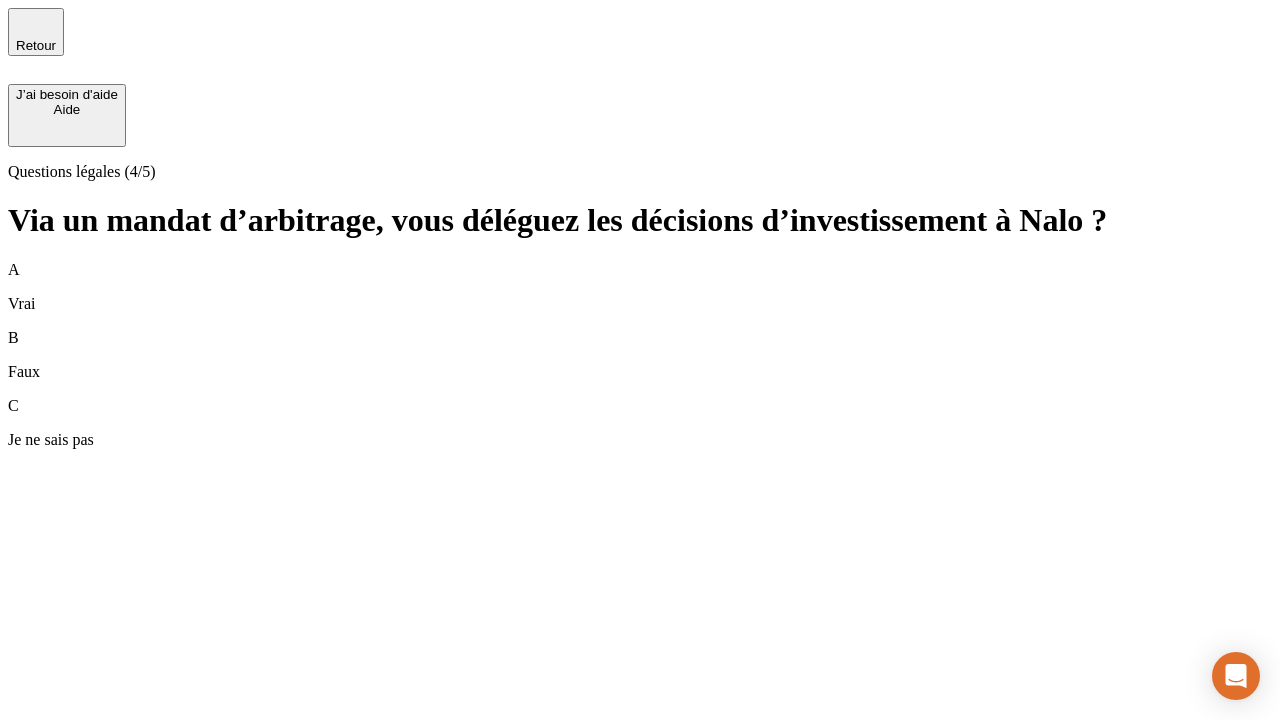 click on "A Vrai" at bounding box center (640, 287) 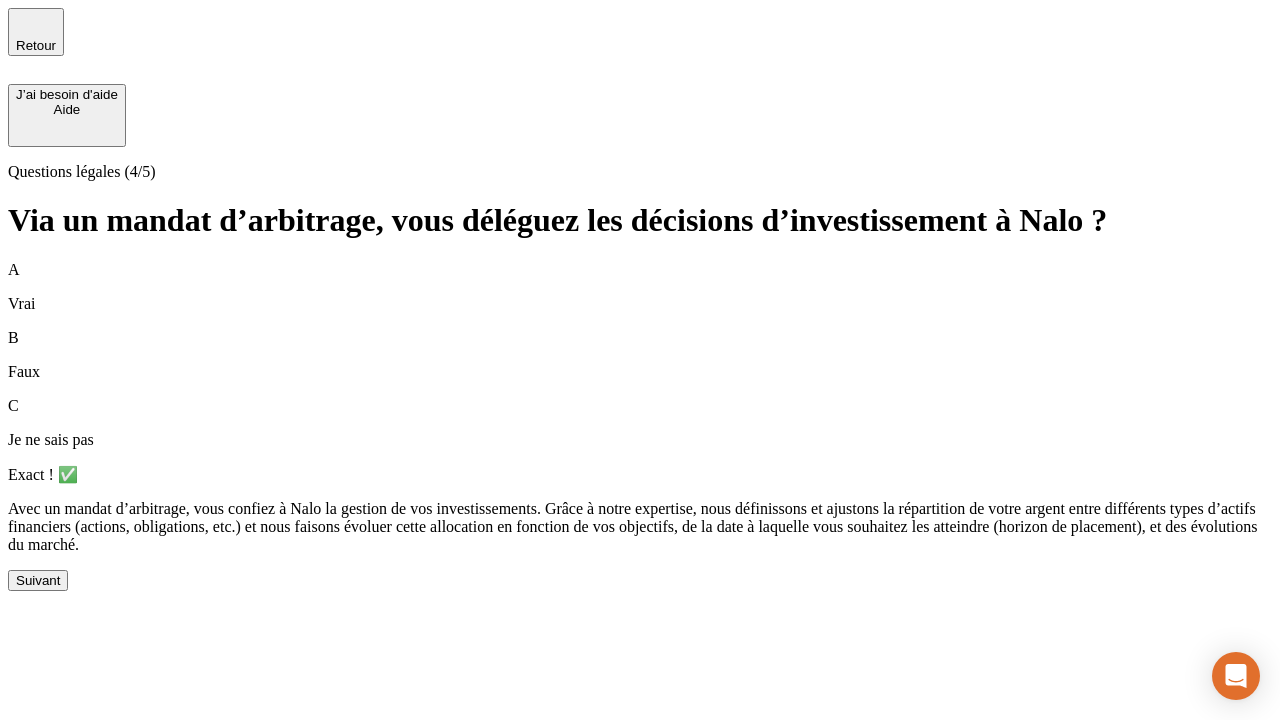 click on "Suivant" at bounding box center (38, 580) 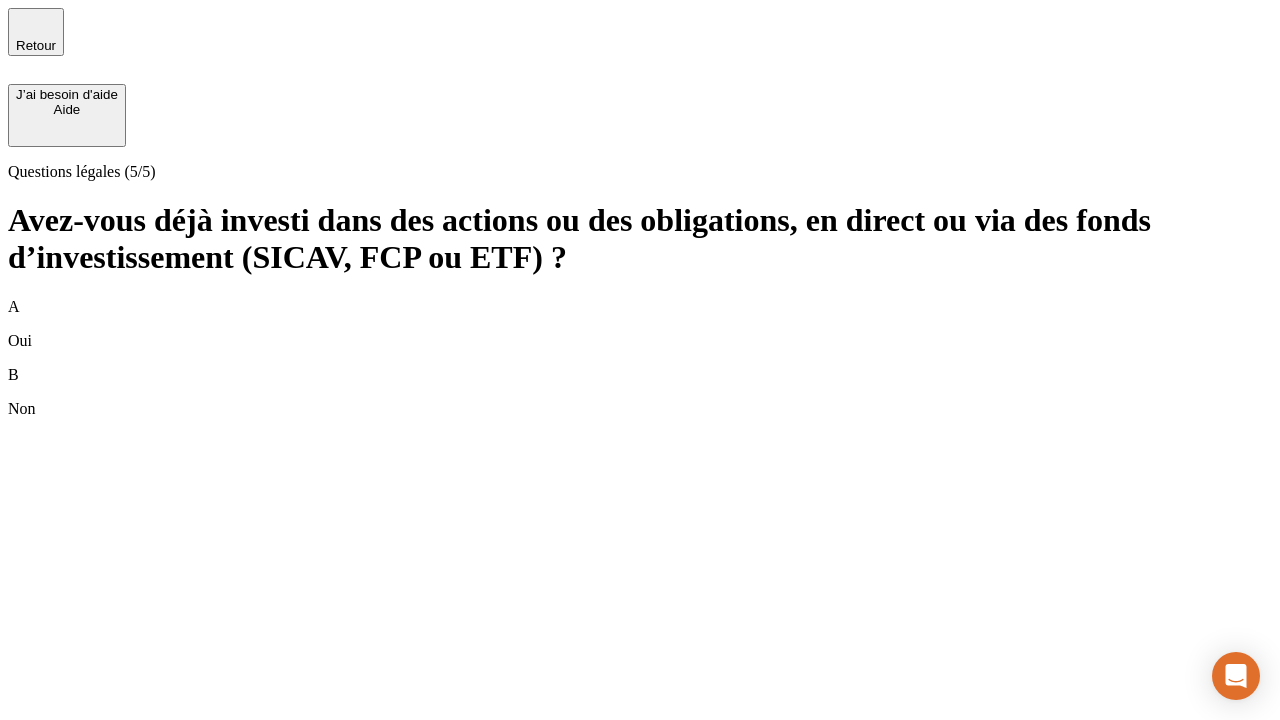 click on "B Non" at bounding box center [640, 392] 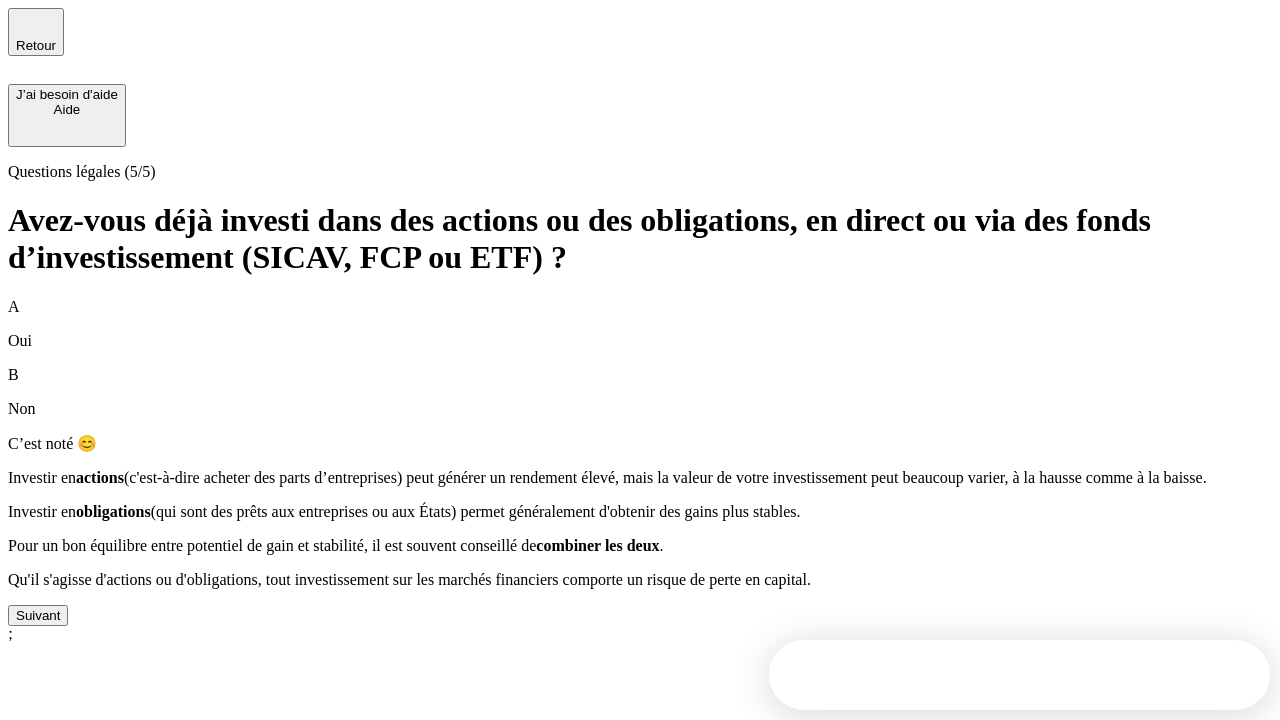 scroll, scrollTop: 56, scrollLeft: 0, axis: vertical 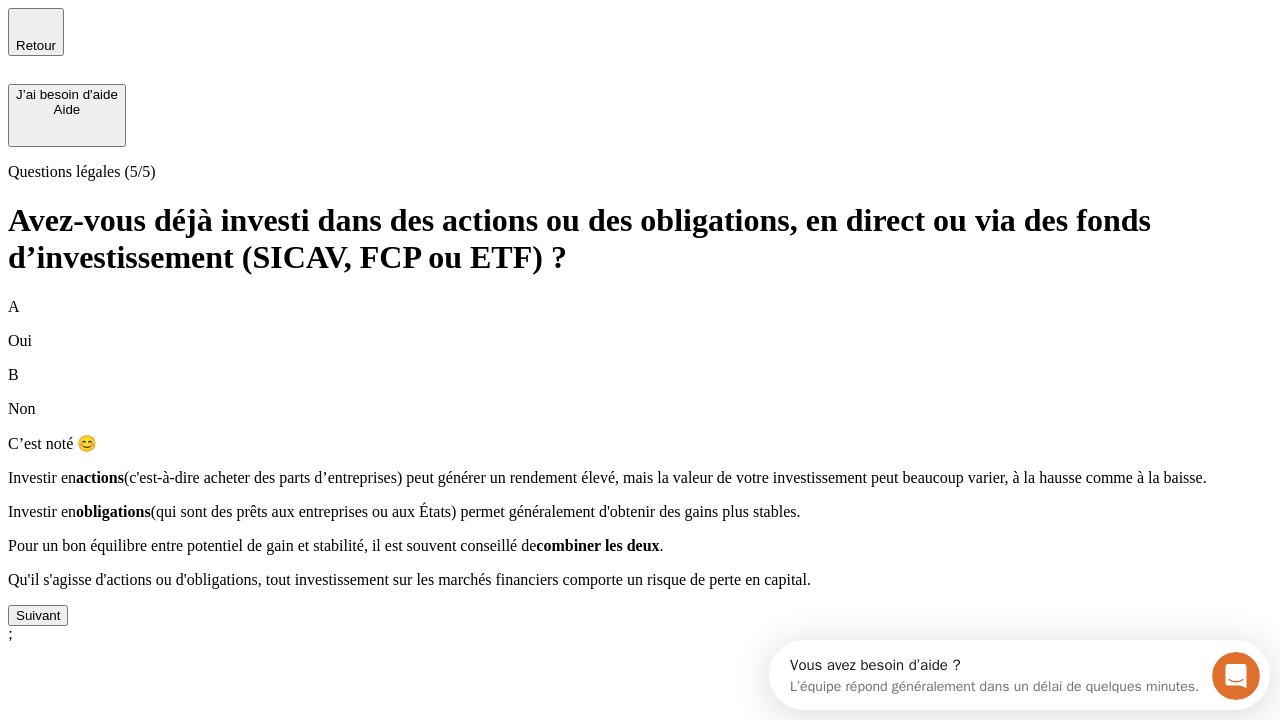 click on "Suivant" at bounding box center [38, 615] 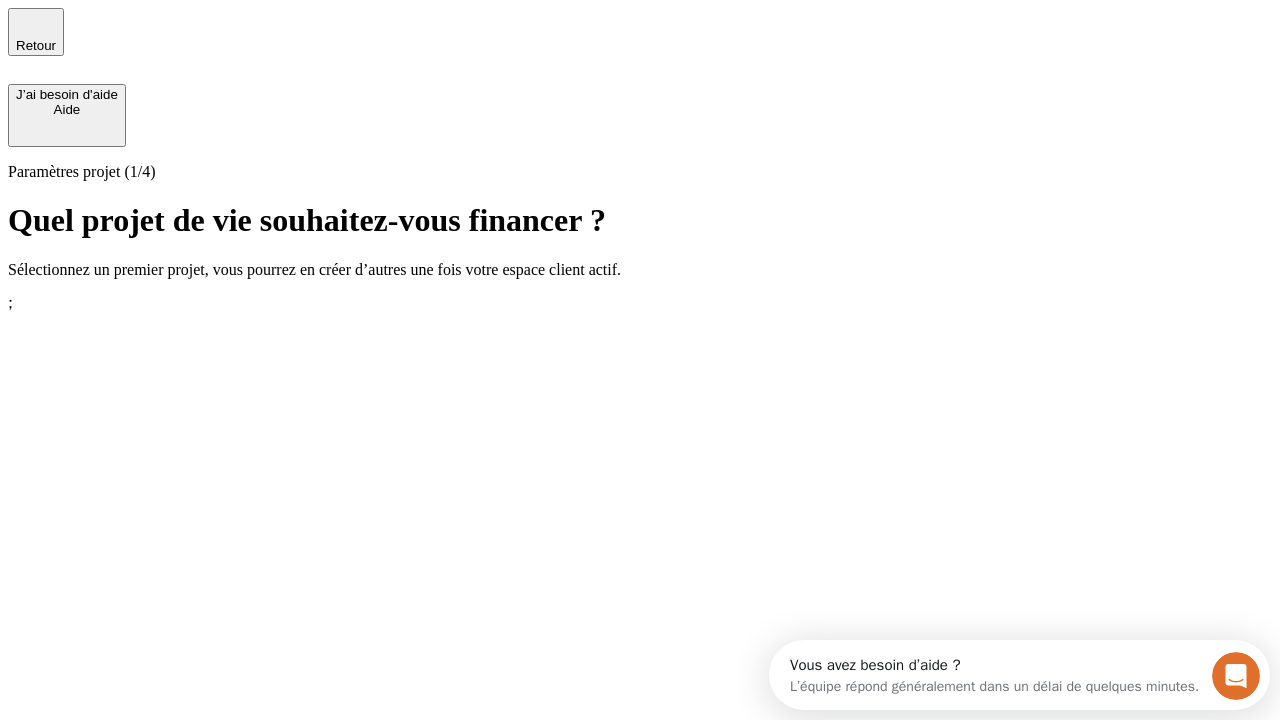 scroll, scrollTop: 18, scrollLeft: 0, axis: vertical 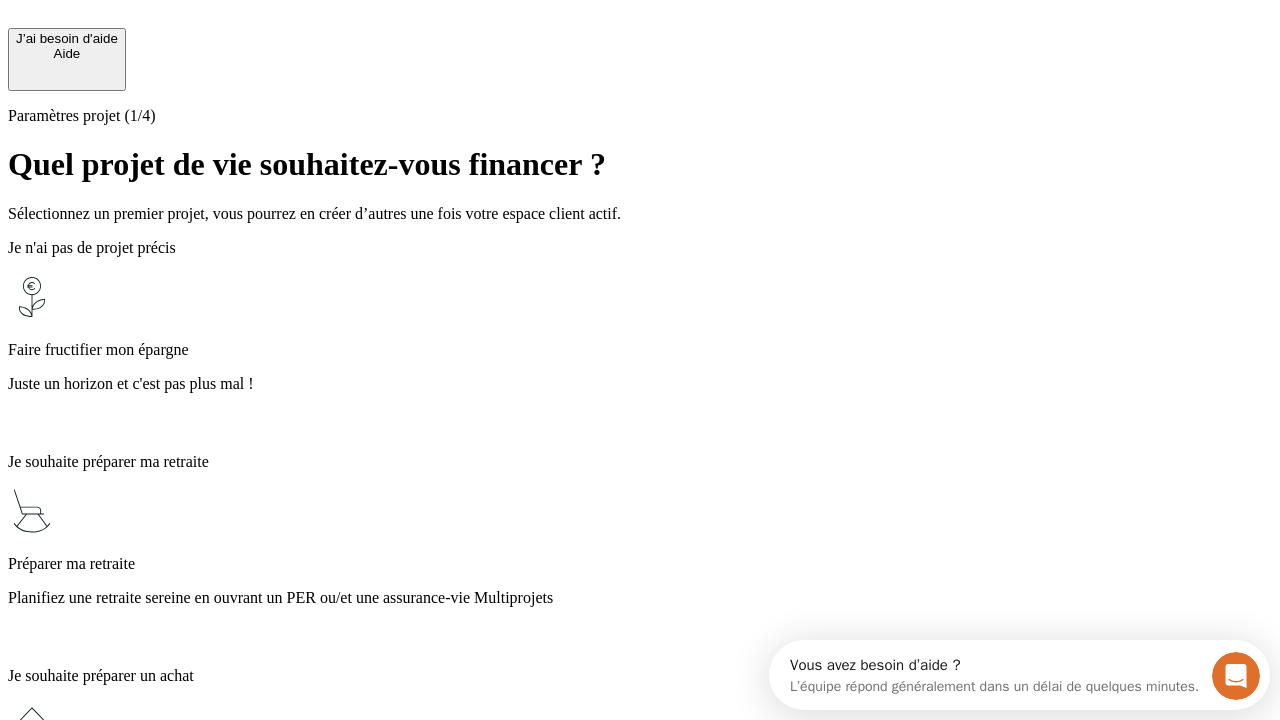 click on "Planifiez une retraite sereine en ouvrant un PER ou/et une assurance-vie Multiprojets" at bounding box center [640, 598] 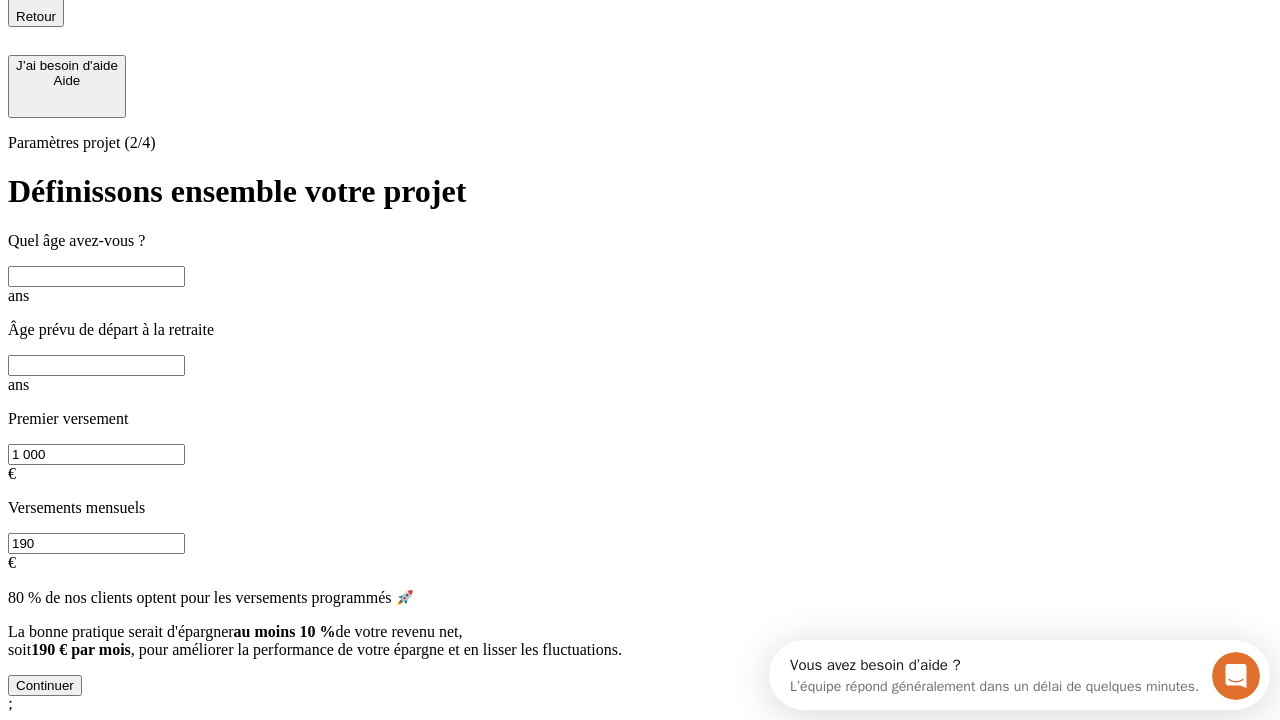 scroll, scrollTop: 18, scrollLeft: 0, axis: vertical 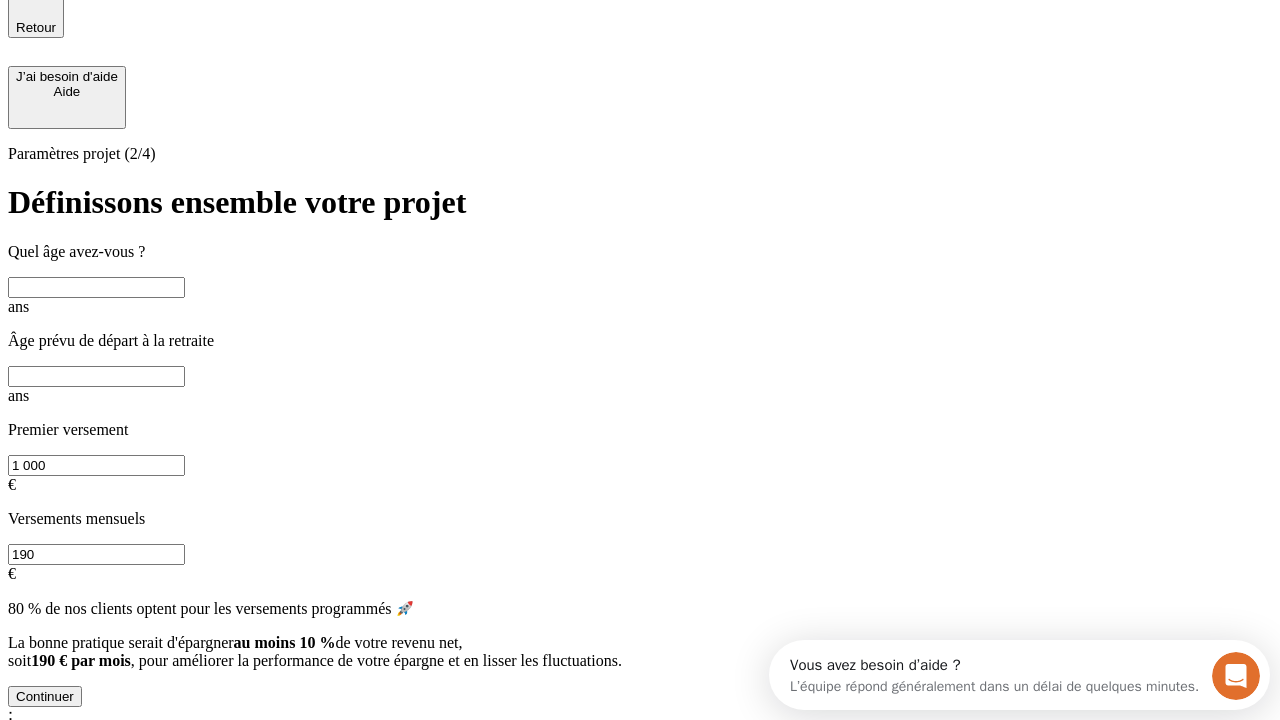 click at bounding box center [96, 287] 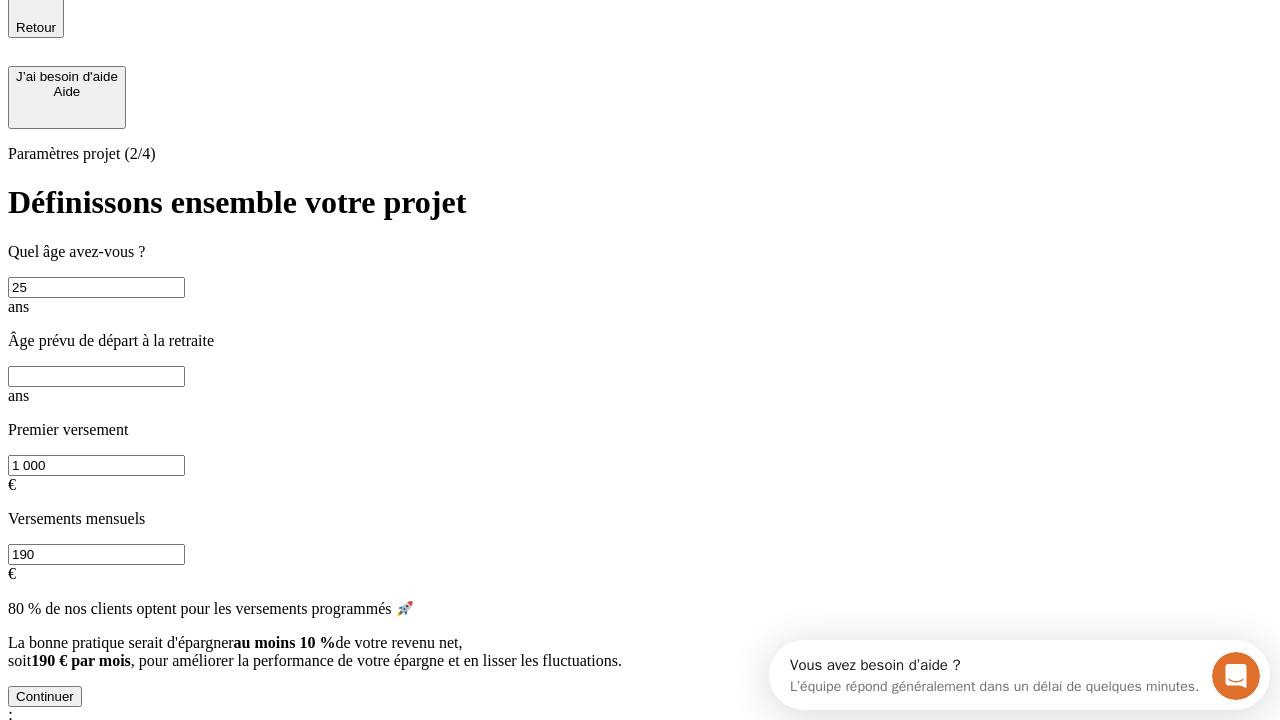 type on "25" 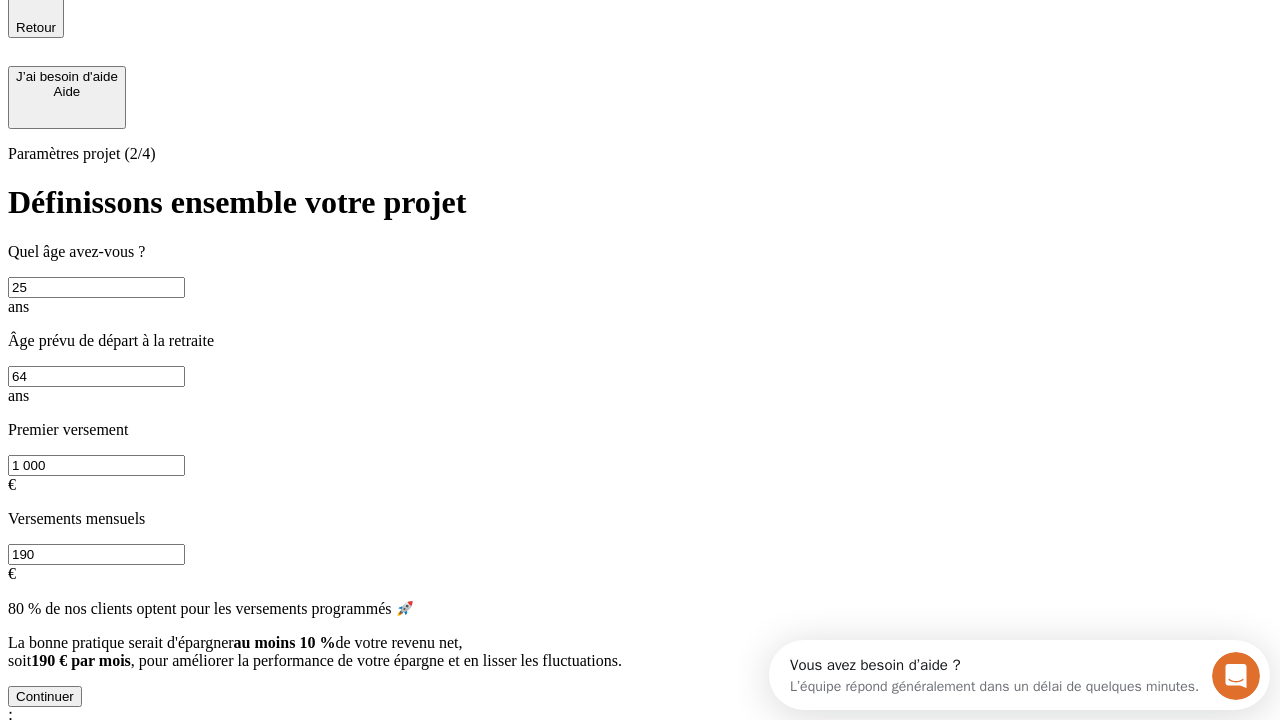 type on "64" 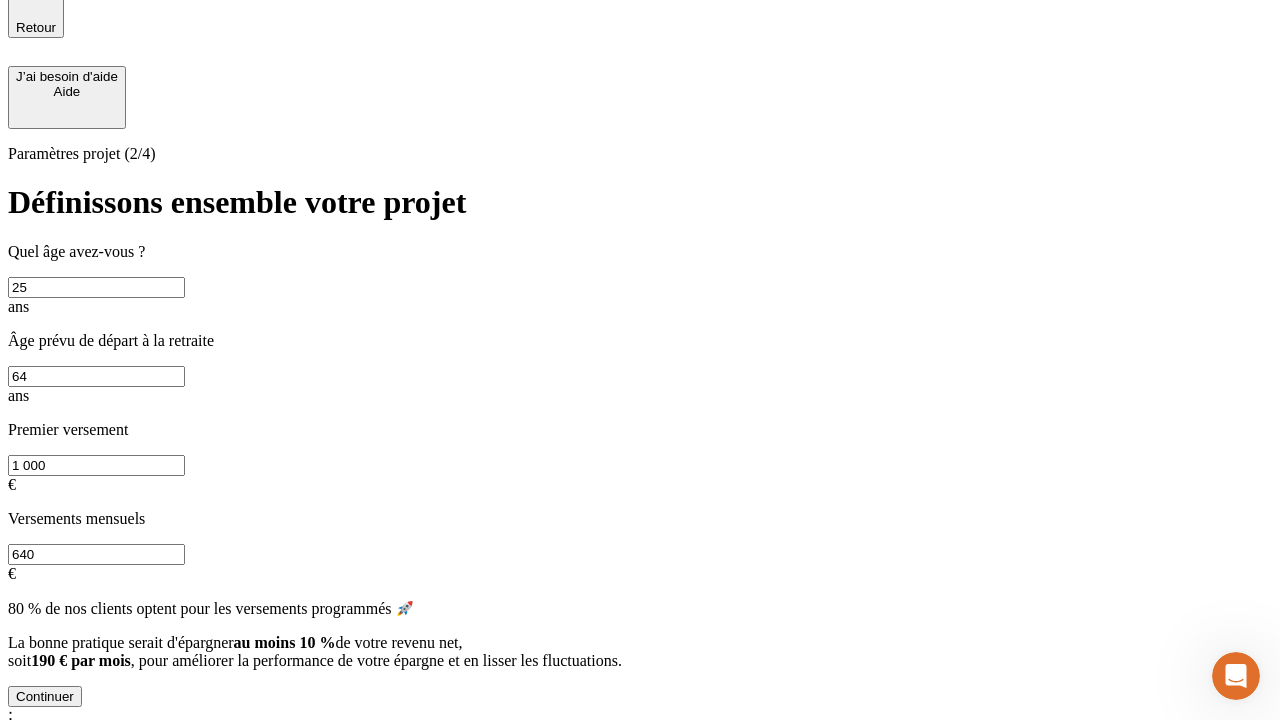 type on "640" 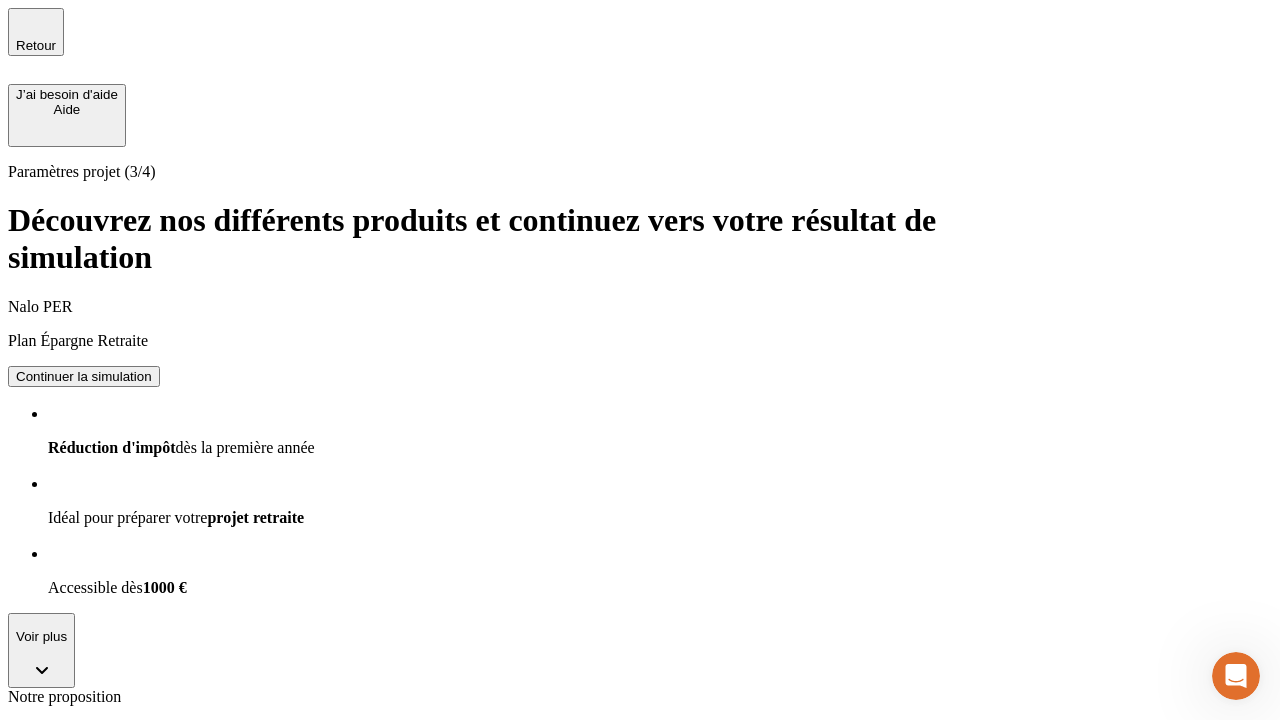 click on "Continuer la simulation" at bounding box center [84, 1239] 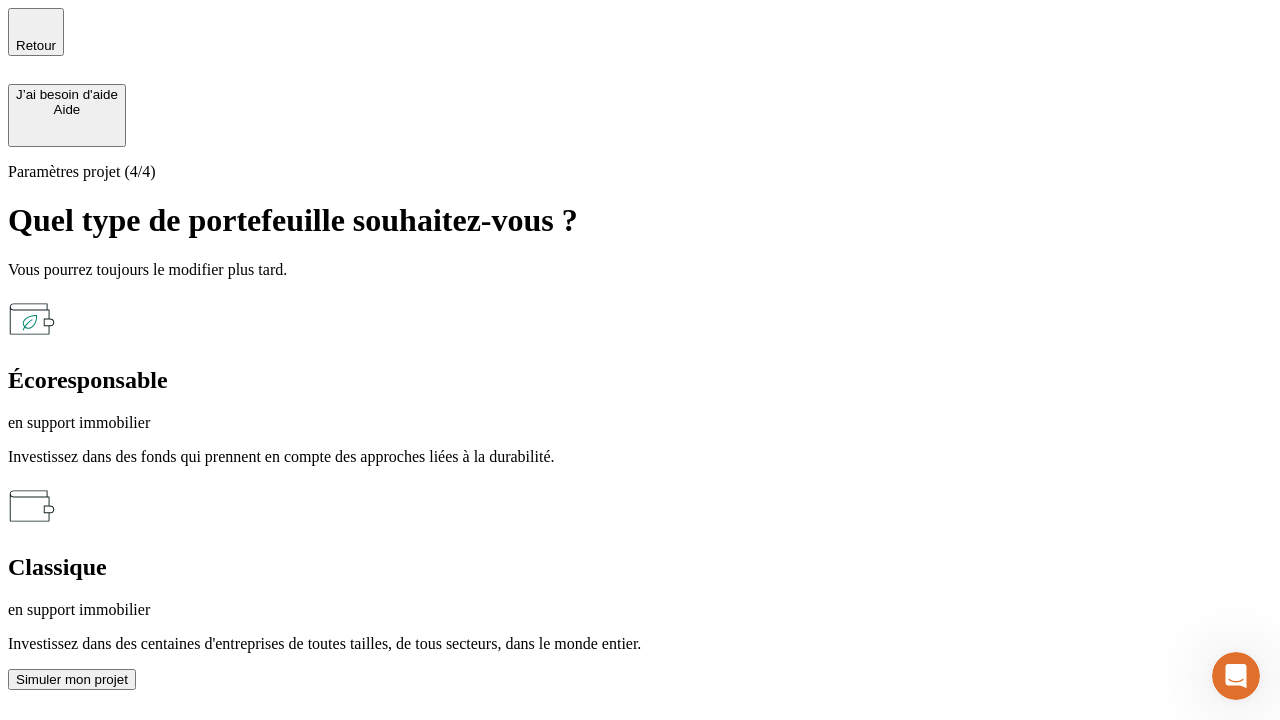 click on "en support immobilier" at bounding box center (640, 423) 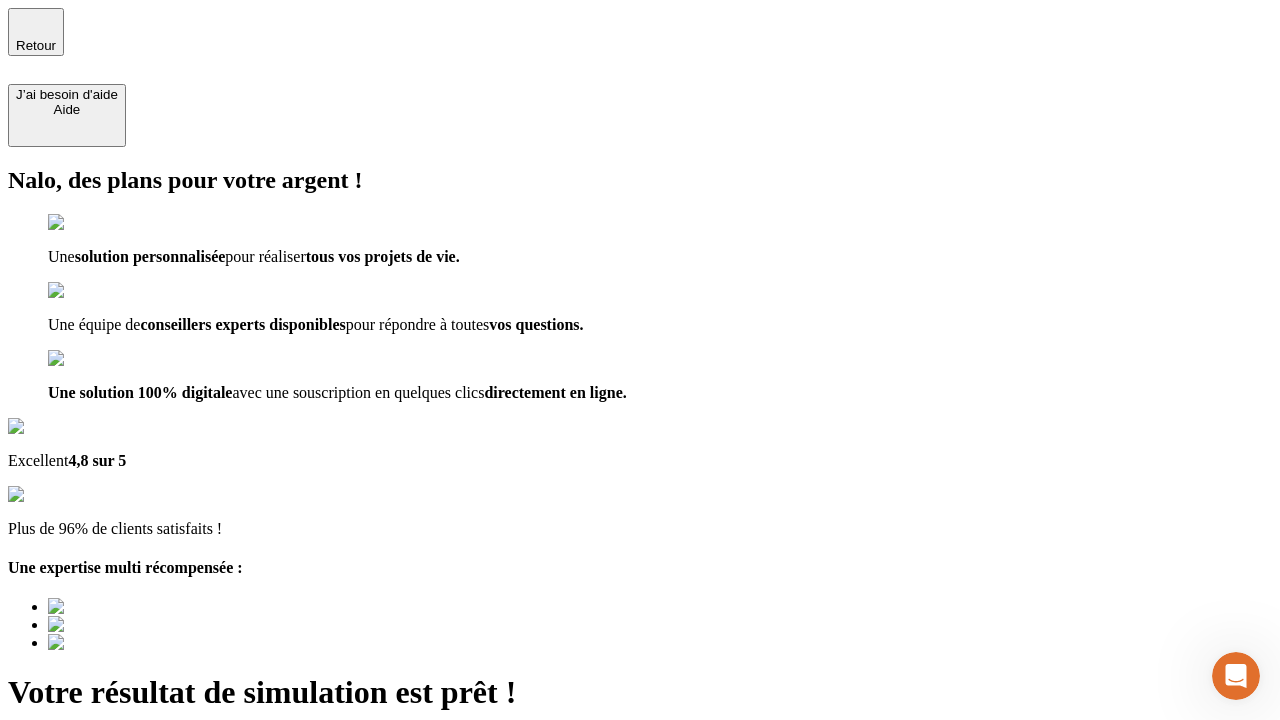 click on "Découvrir ma simulation" at bounding box center [87, 797] 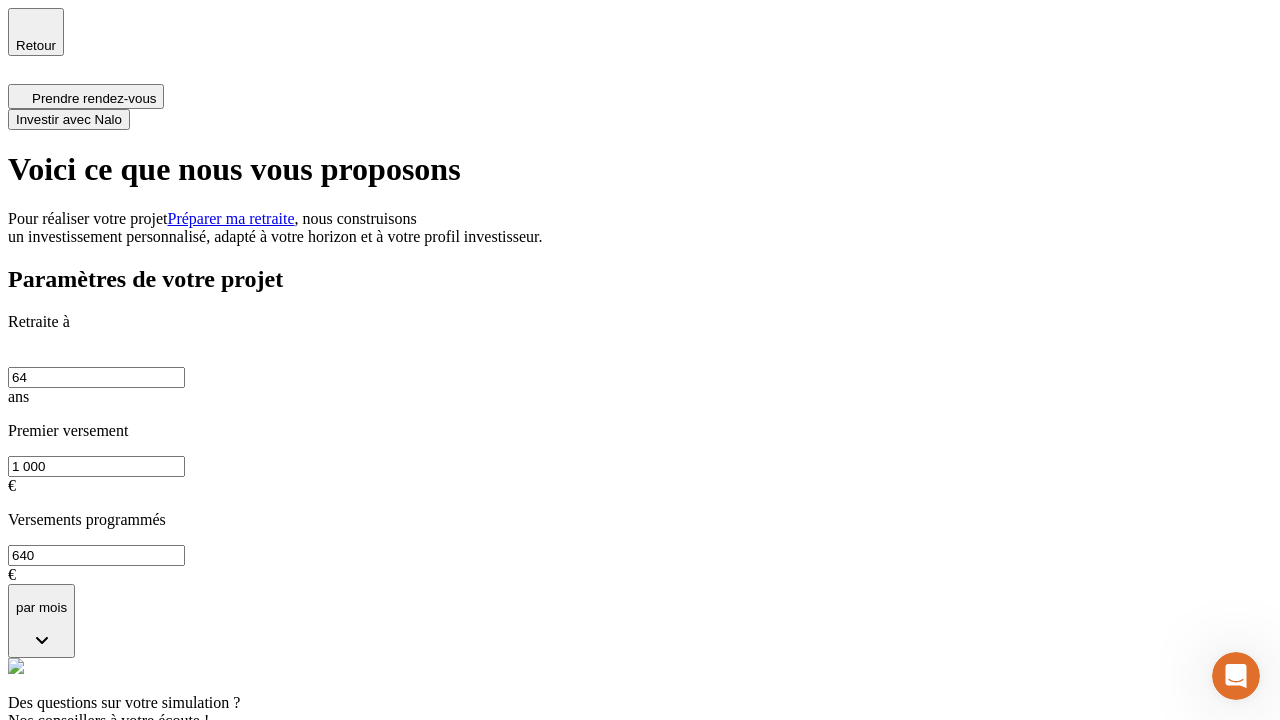 click on "Investir avec Nalo" at bounding box center (69, 119) 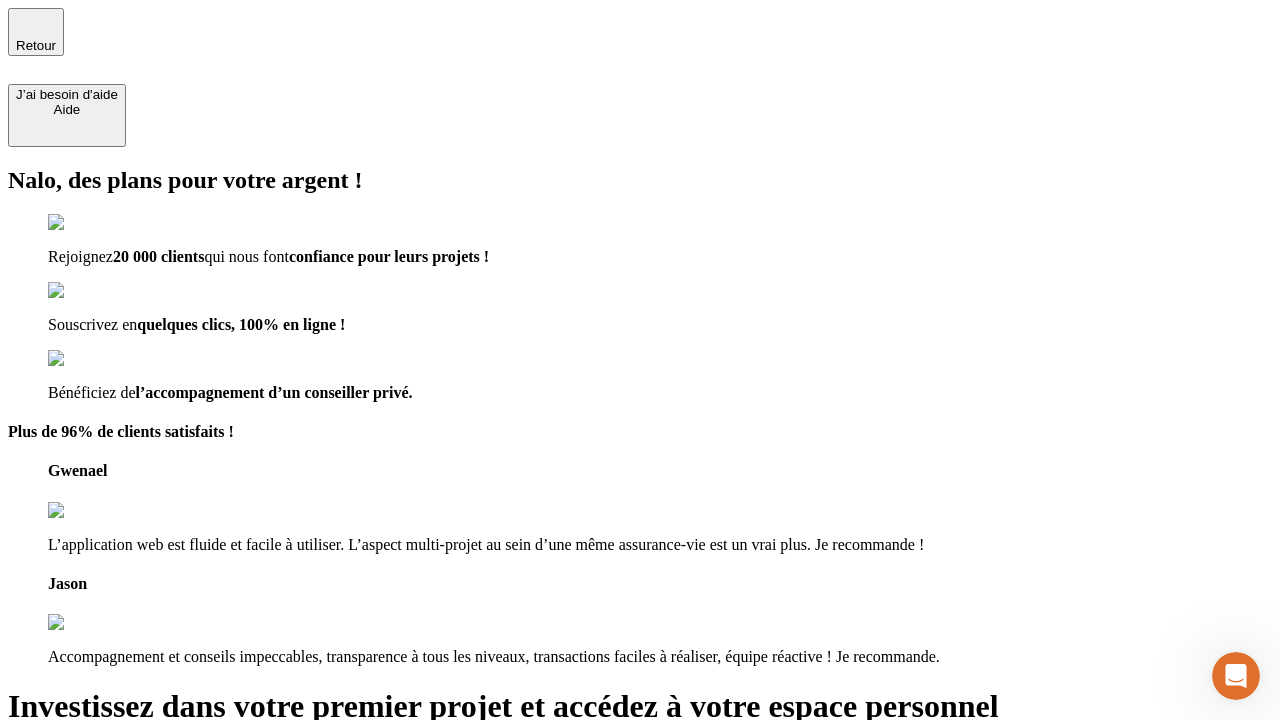 type on "[USER]@[DOMAIN]" 